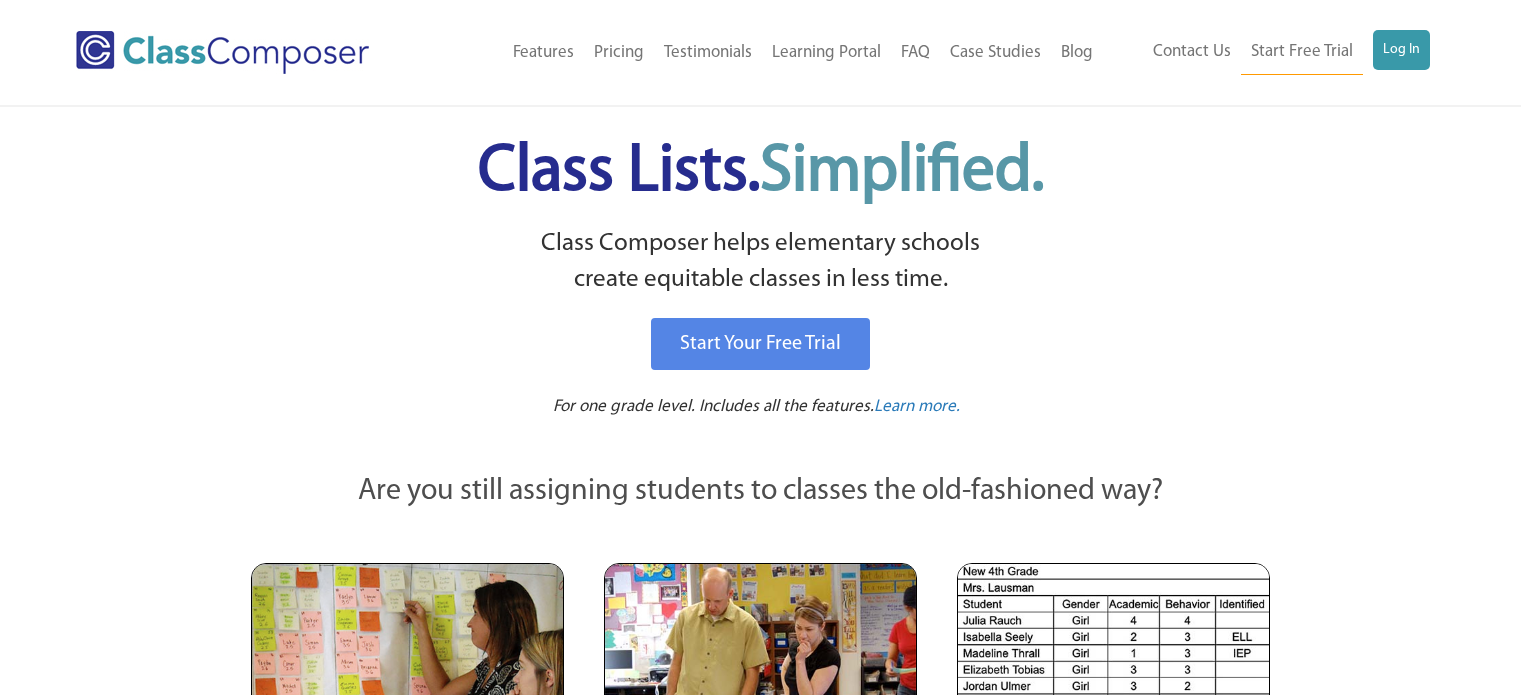 scroll, scrollTop: 0, scrollLeft: 0, axis: both 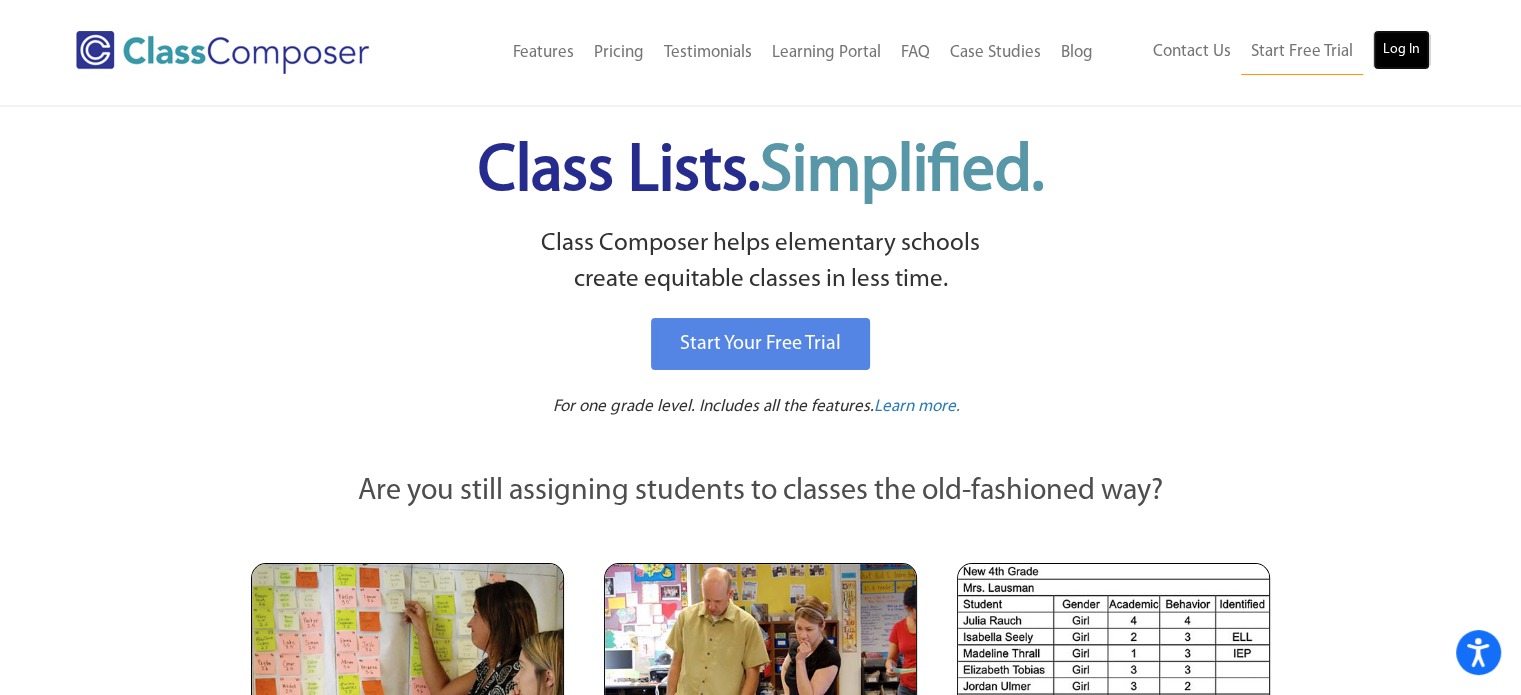 click on "Log In" at bounding box center (1401, 50) 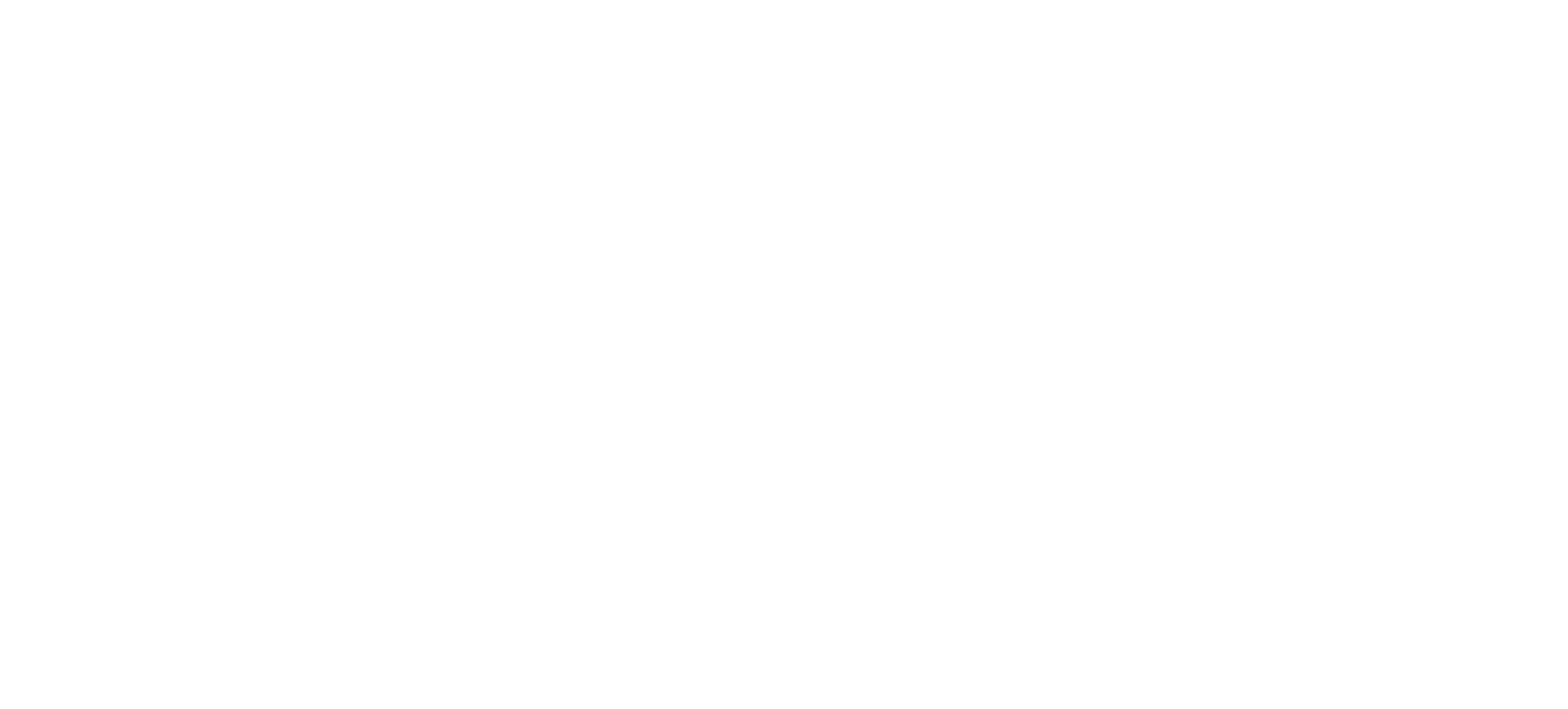 scroll, scrollTop: 0, scrollLeft: 0, axis: both 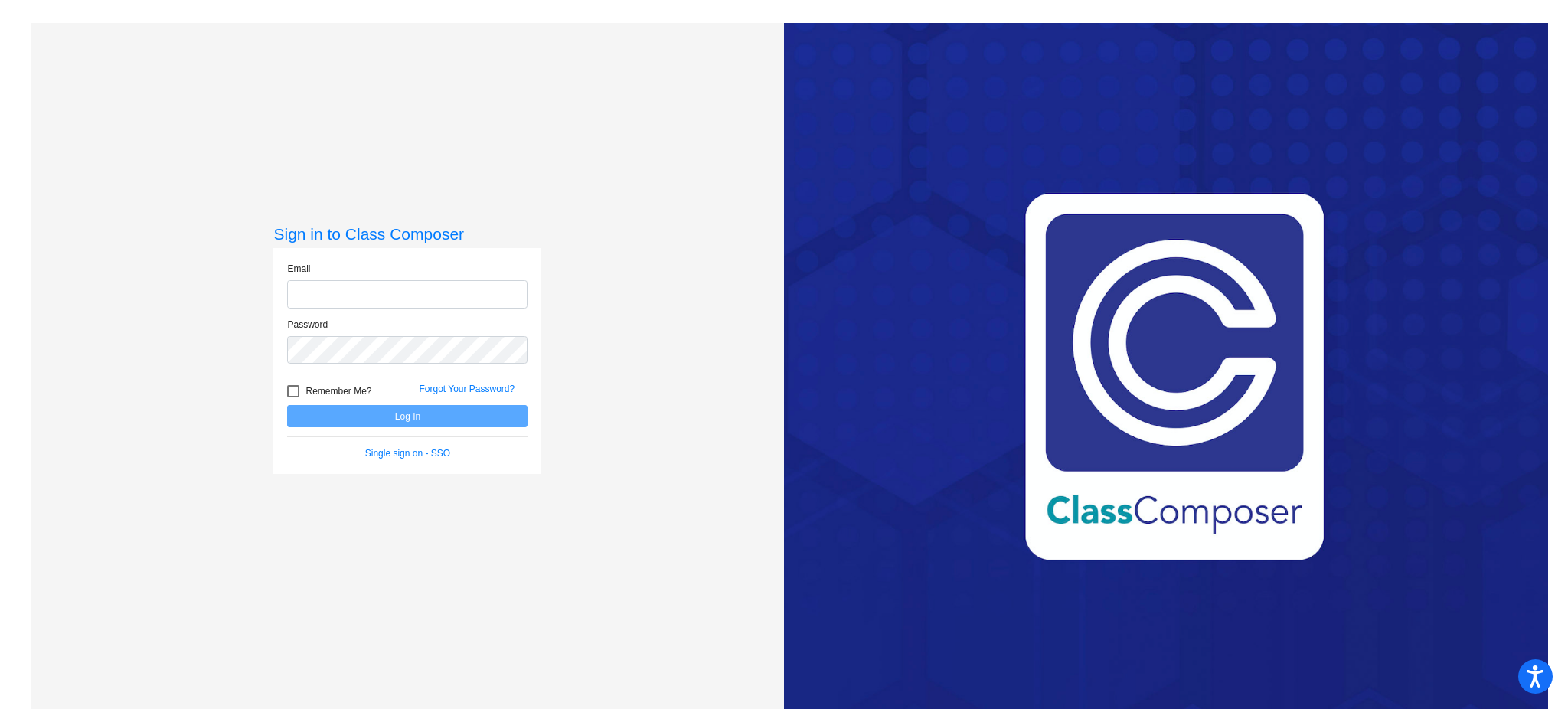 type on "[EMAIL_ADDRESS][DOMAIN_NAME]" 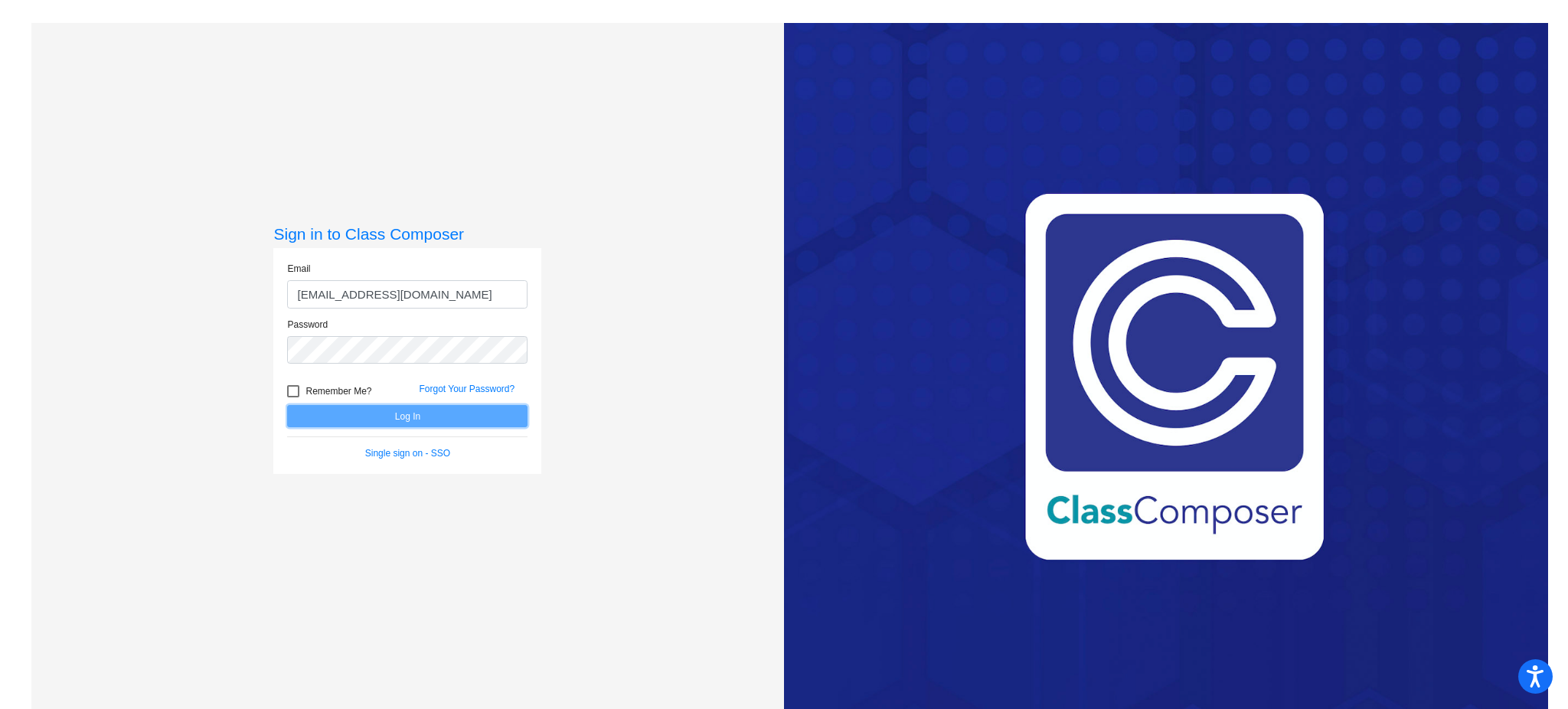 click on "Log In" 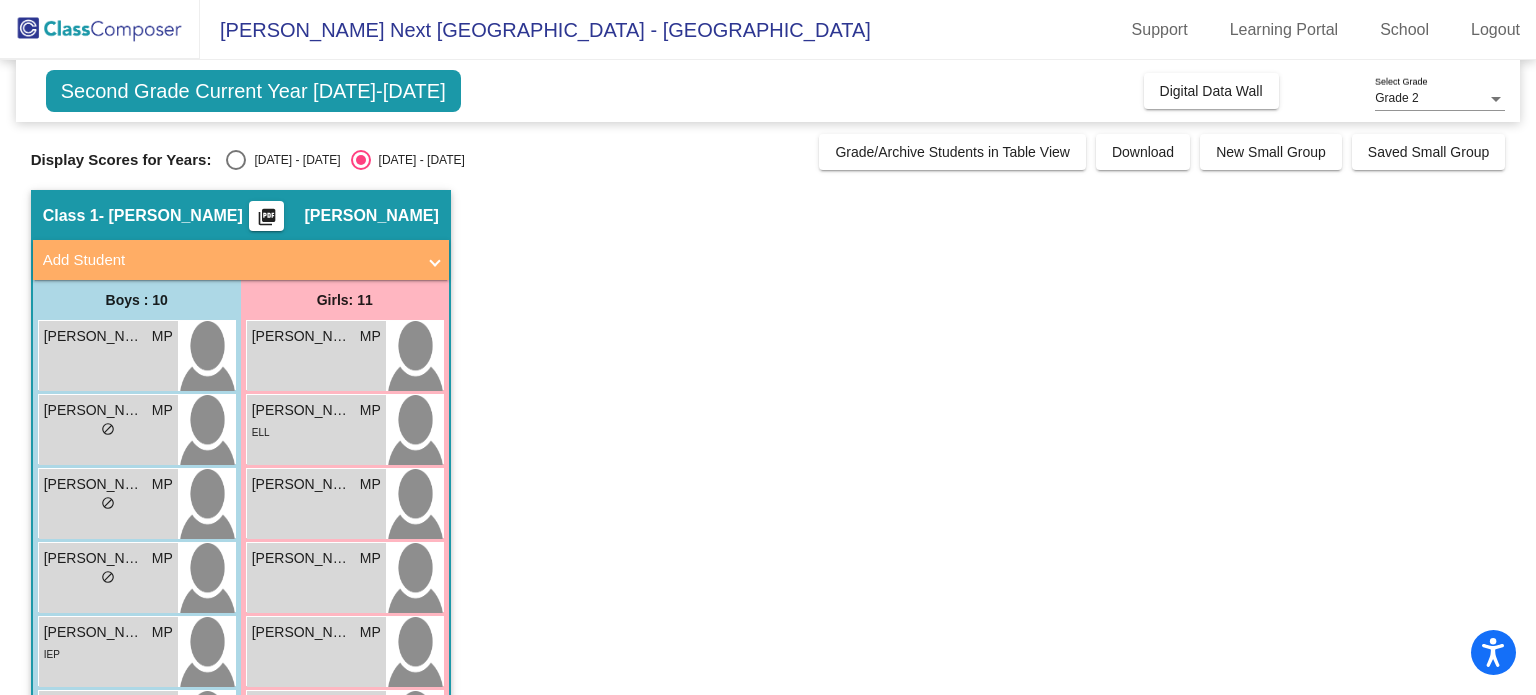 click on "Second Grade Current Year 2025-2026  Add, Move, or Retain Students Off   On  Incoming   Digital Data Wall    Display Scores for Years:   2024 - 2025   2025 - 2026  Grade/Archive Students in Table View   Download   New Small Group   Saved Small Group   Notes   Download Class List   Import Students   New Small Group   Saved Small Group  Display Scores for Years:   2024 - 2025   2025 - 2026 Hallway   - Hallway Class  picture_as_pdf  Add Student  First Name Last Name Student Id  (Recommended)   Boy   Girl   Non Binary Add Close  Boys : 0    No Students   Girls: 0   No Students   Class 1   - Poplawski  picture_as_pdf Marina Poplawski  Add Student  First Name Last Name Student Id  (Recommended)   Boy   Girl   Non Binary Add Close  Boys : 10  Edgar Lemus Lopez MP lock do_not_disturb_alt Eion Maximo Morales MP lock do_not_disturb_alt Emanuel Sanchez MP lock do_not_disturb_alt Isaac DeLeon - Garcia MP lock do_not_disturb_alt Landon Lopez MP lock do_not_disturb_alt IEP Lazaro Navarro MP lock EL3 Mateo Leon" 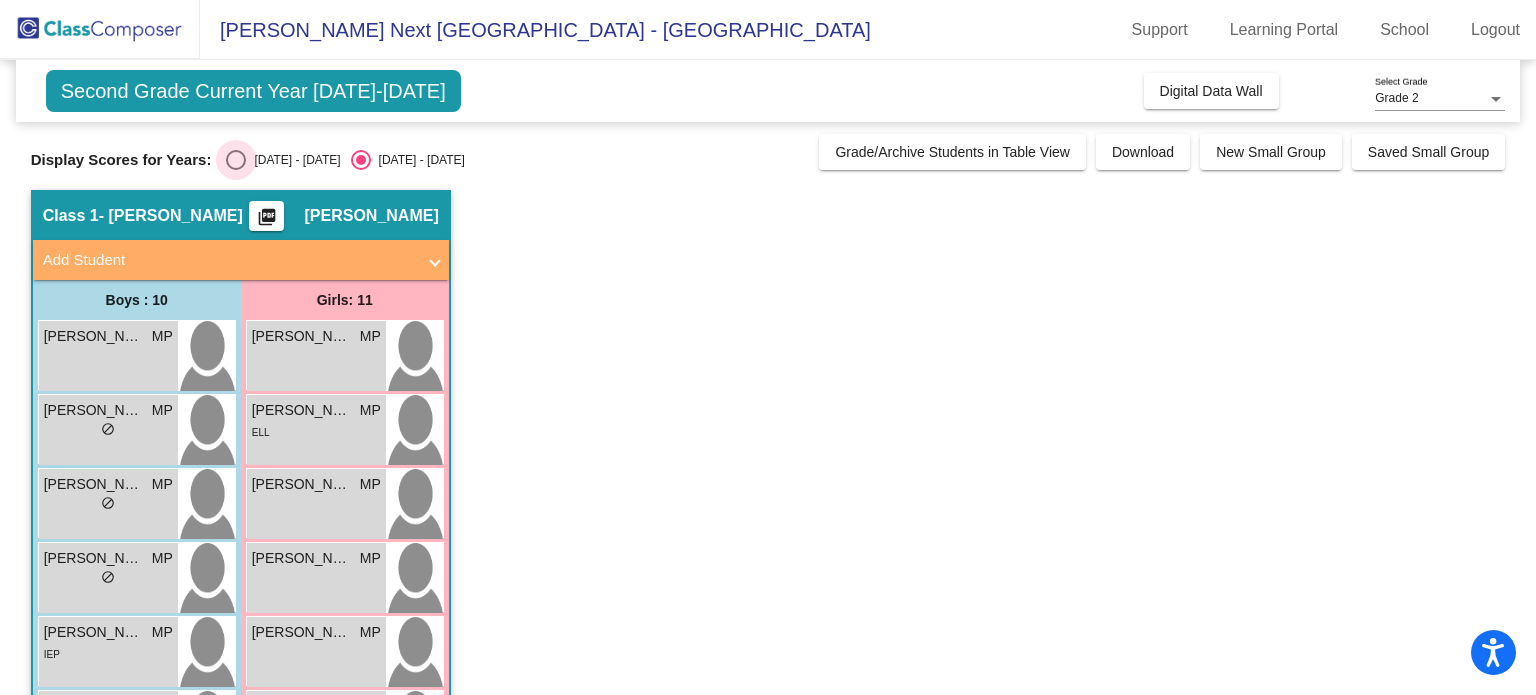 click at bounding box center [236, 160] 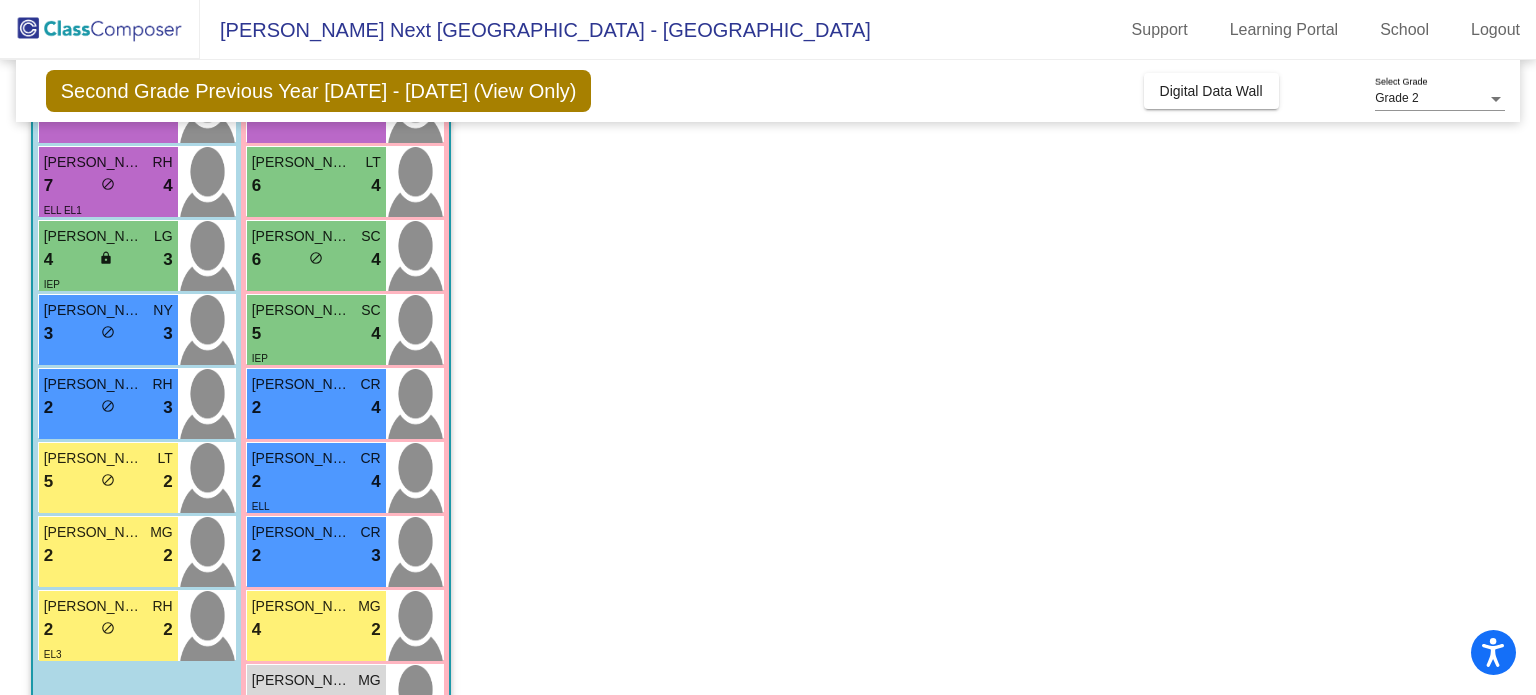 scroll, scrollTop: 400, scrollLeft: 0, axis: vertical 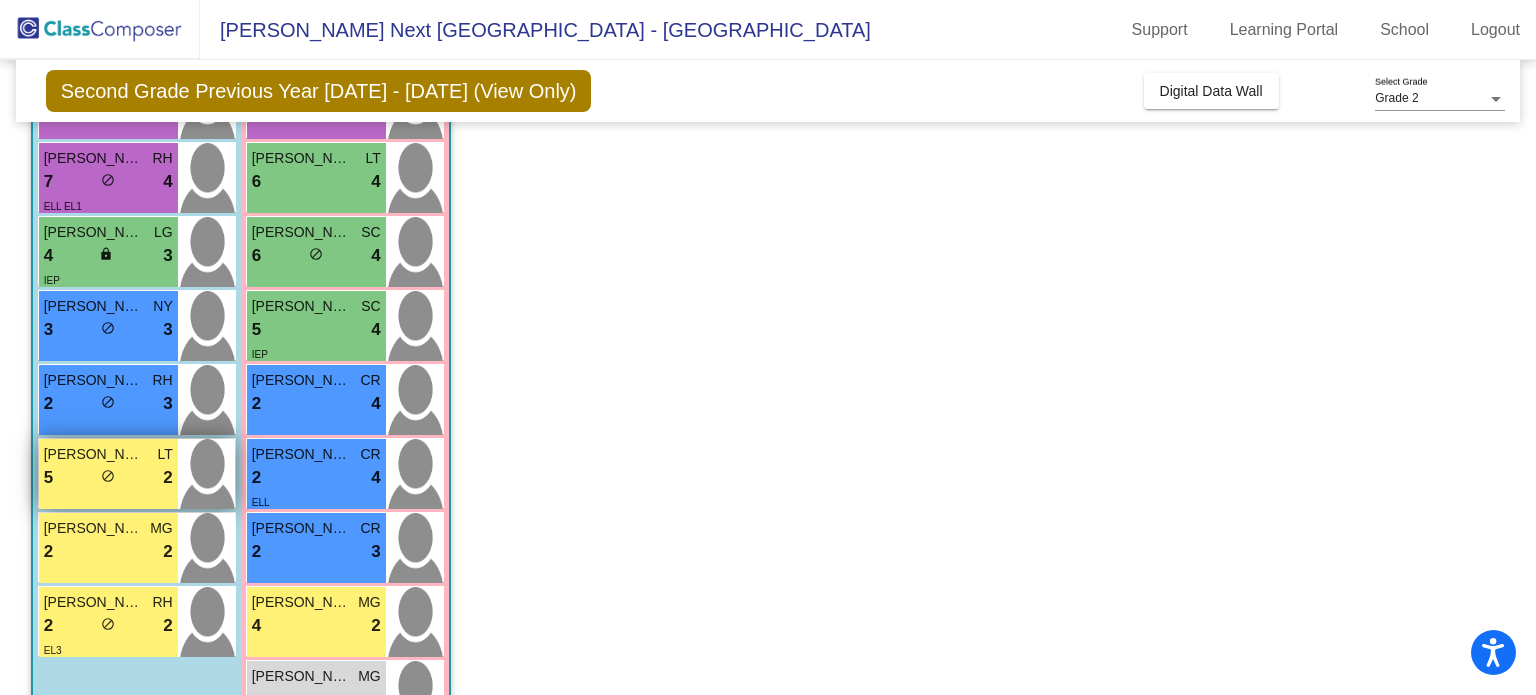 click on "5 lock do_not_disturb_alt 2" at bounding box center [108, 478] 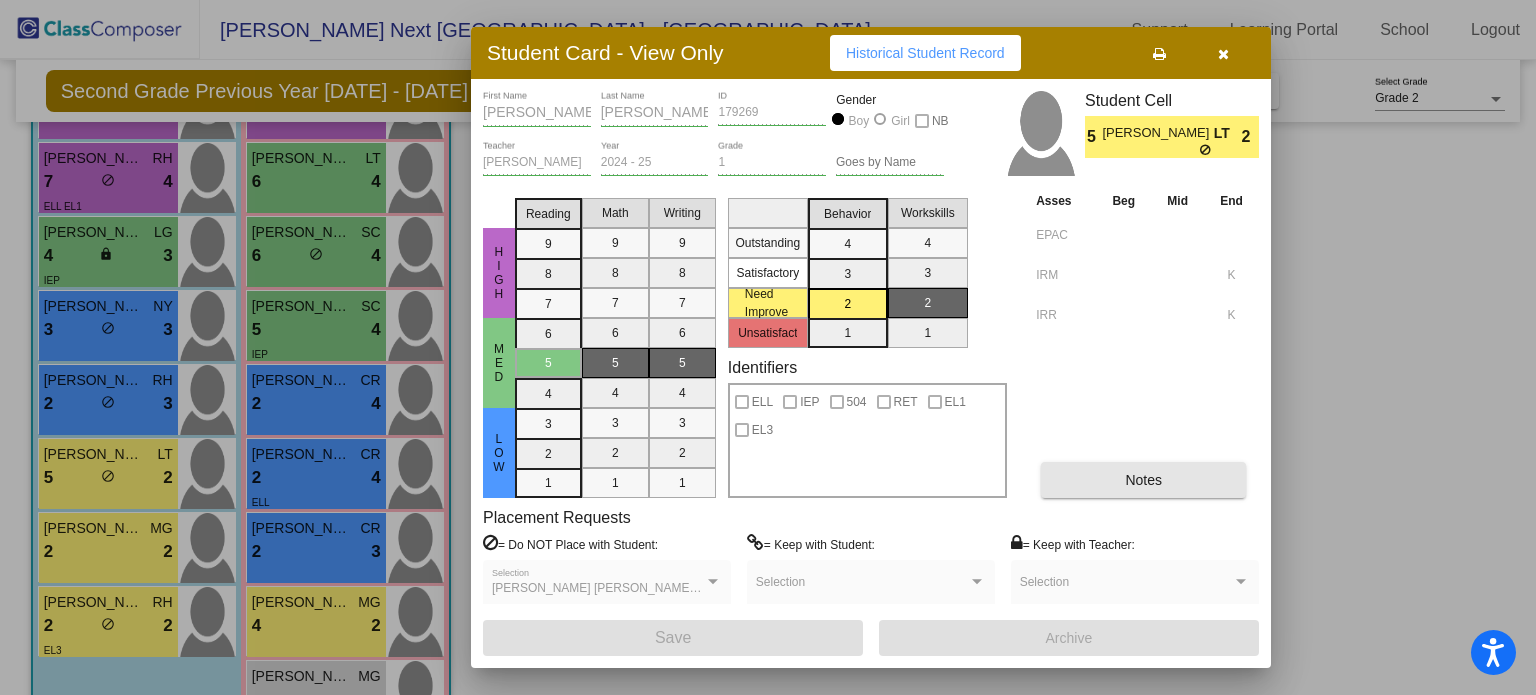 click on "Notes" at bounding box center (1143, 480) 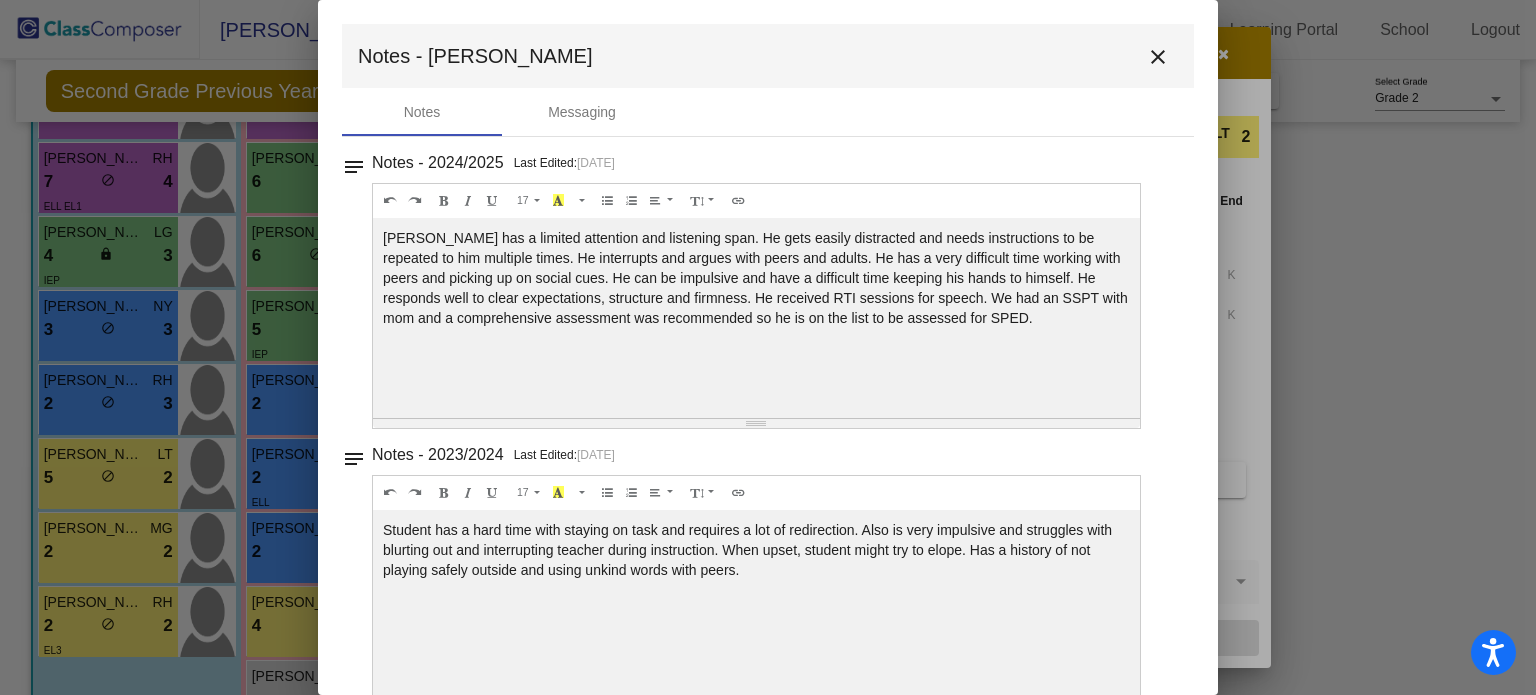 click on "close" at bounding box center [1158, 57] 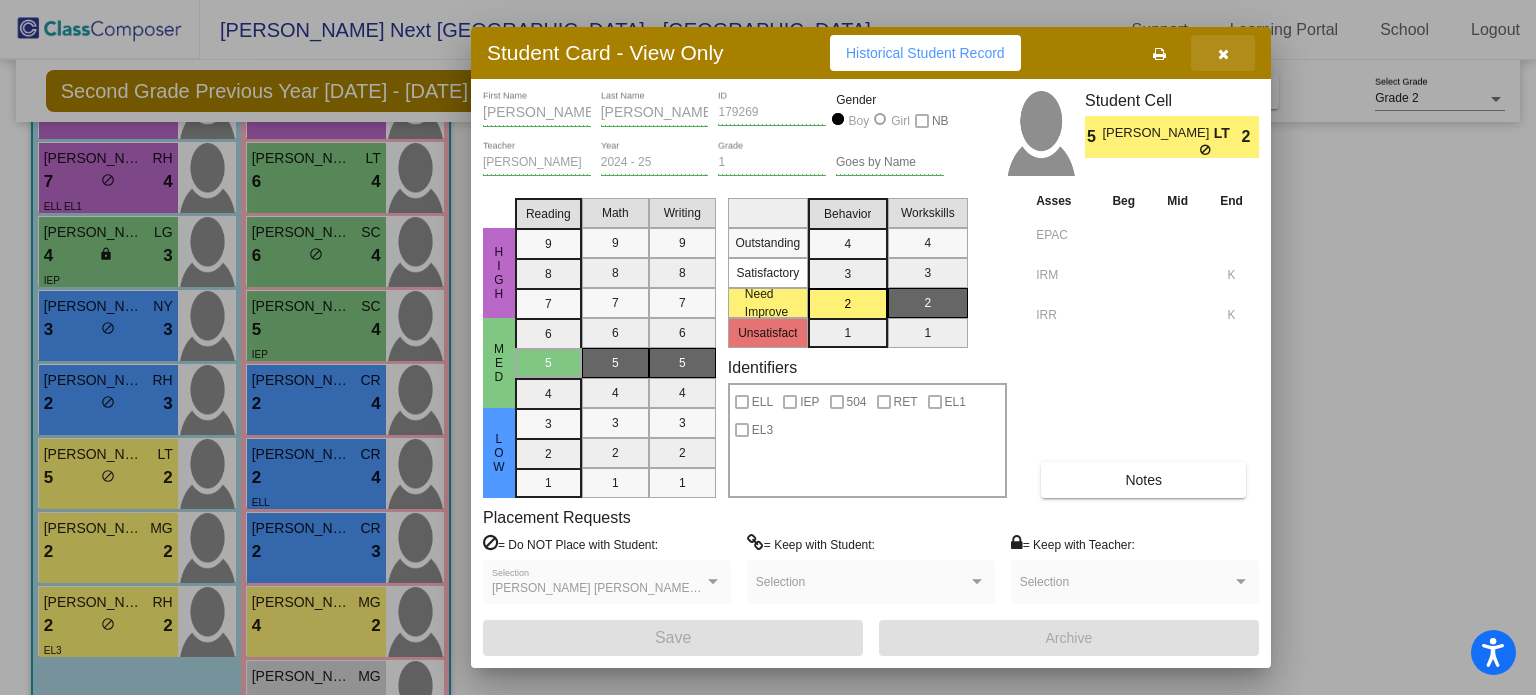 click at bounding box center [1223, 54] 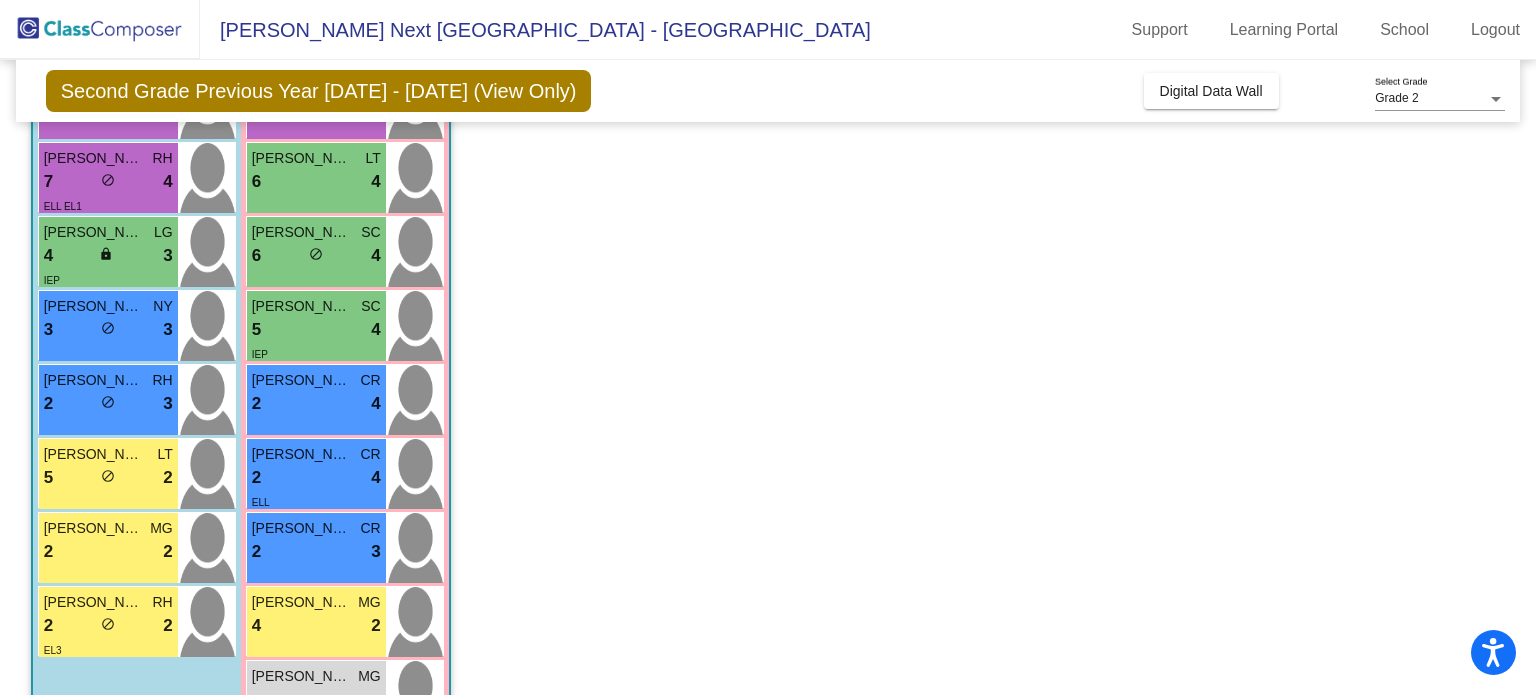 click on "Class 1   - Poplawski  picture_as_pdf Marina Poplawski  Add Student  First Name Last Name Student Id  (Recommended)   Boy   Girl   Non Binary Add Close  Boys : 10  Nathan Quintanilla MG 9 lock do_not_disturb_alt 3 ELL Emanuel Sanchez NY 8 lock do_not_disturb_alt 4 Sebastian Avila ZA 8 lock do_not_disturb_alt 3 Mateo Leon RH 7 lock do_not_disturb_alt 4 ELL EL1 Landon Lopez LG 4 lock do_not_disturb_alt 3 IEP Mayson Cano NY 3 lock do_not_disturb_alt 3 Eion Maximo Morales RH 2 lock do_not_disturb_alt 3 Isaac DeLeon - Garcia LT 5 lock do_not_disturb_alt 2 Edgar Lemus Lopez MG 2 lock do_not_disturb_alt 2 Lazaro Navarro RH 2 lock do_not_disturb_alt 2 EL3 Girls: 11 Anyeli Hernandez Canez LG 9 lock do_not_disturb_alt 4 ELL Maylene Venancio-Morales LG 9 lock do_not_disturb_alt 4 Valeria Chavez MG 7 lock do_not_disturb_alt 4 Emma Vega LT 6 lock do_not_disturb_alt 4 Penelope Carino SC 6 lock do_not_disturb_alt 4 Madelyn Sandoval SC 5 lock do_not_disturb_alt 4 IEP Brielle Salazar CR 2 lock do_not_disturb_alt 4 CR 2 4 2" 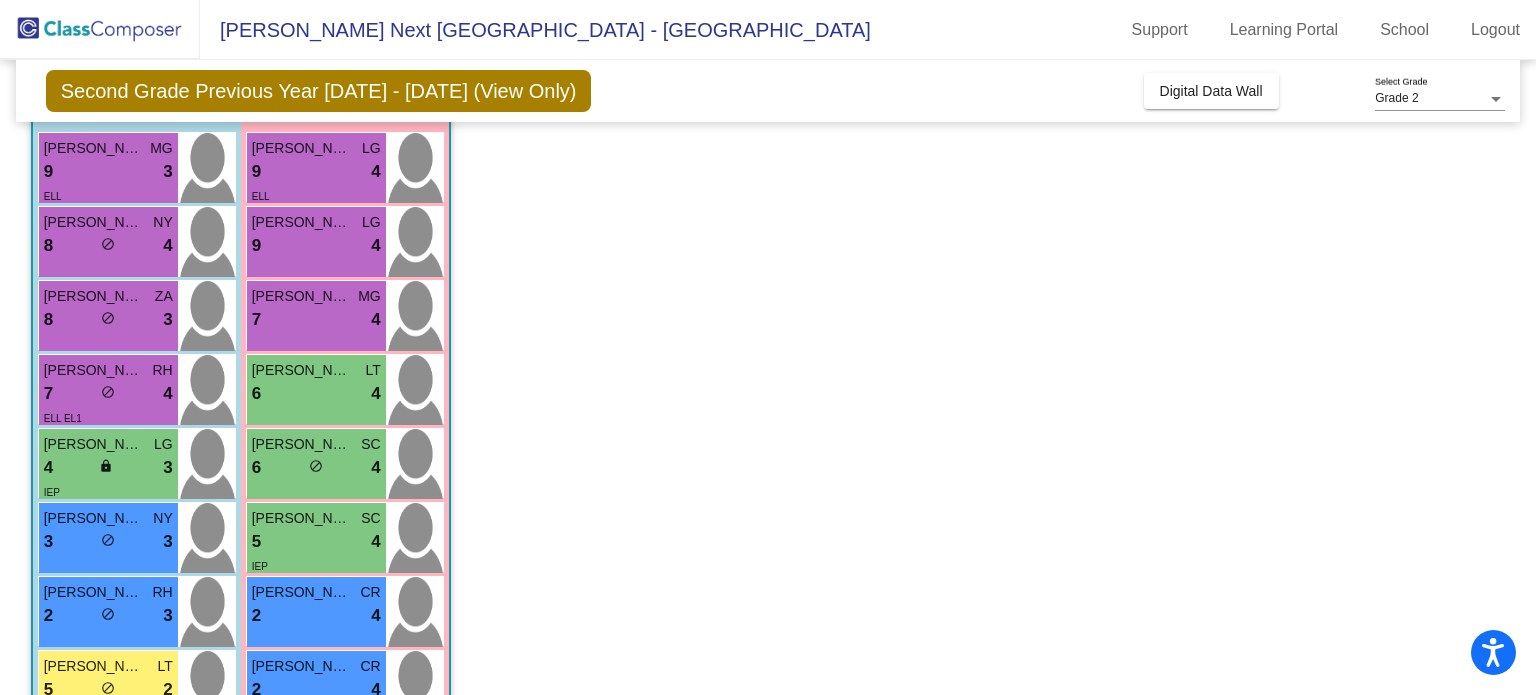 scroll, scrollTop: 194, scrollLeft: 0, axis: vertical 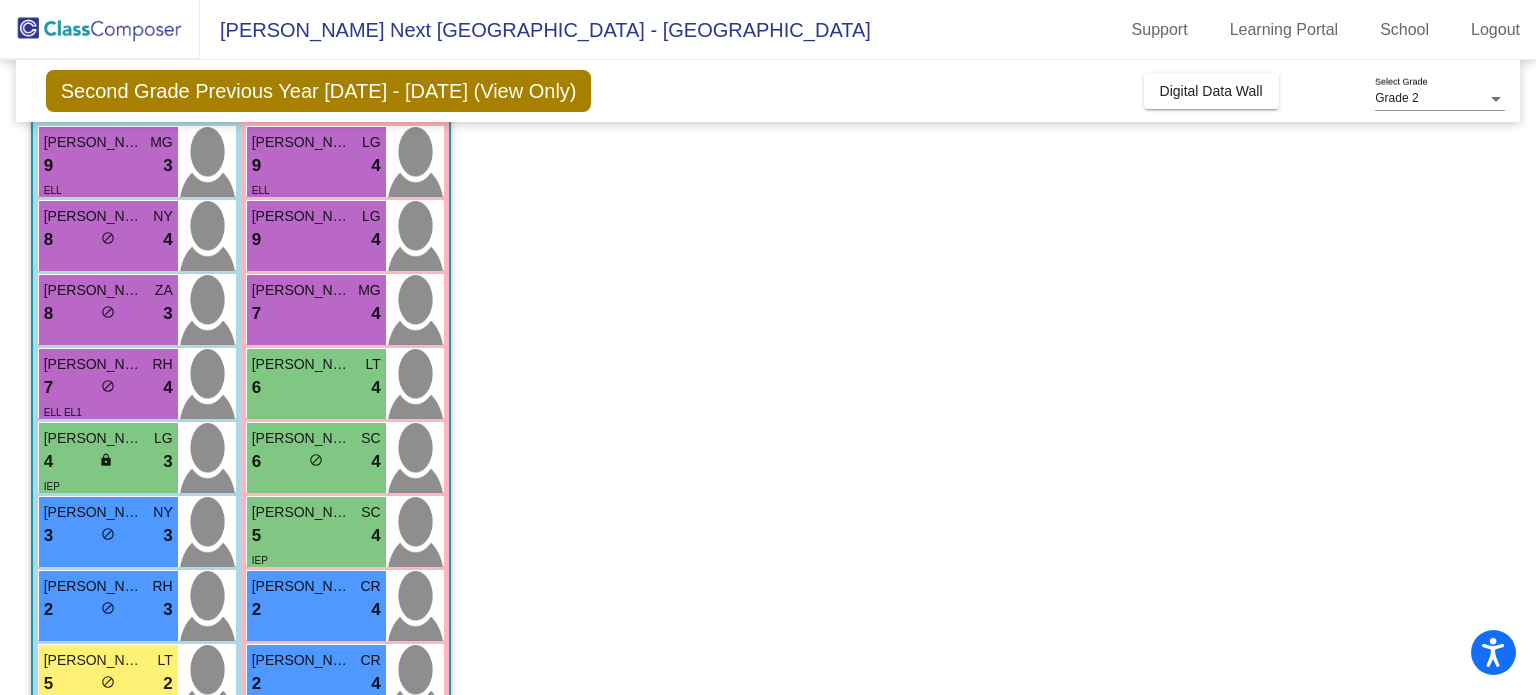 click on "Class 1   - Poplawski  picture_as_pdf Marina Poplawski  Add Student  First Name Last Name Student Id  (Recommended)   Boy   Girl   Non Binary Add Close  Boys : 10  Nathan Quintanilla MG 9 lock do_not_disturb_alt 3 ELL Emanuel Sanchez NY 8 lock do_not_disturb_alt 4 Sebastian Avila ZA 8 lock do_not_disturb_alt 3 Mateo Leon RH 7 lock do_not_disturb_alt 4 ELL EL1 Landon Lopez LG 4 lock do_not_disturb_alt 3 IEP Mayson Cano NY 3 lock do_not_disturb_alt 3 Eion Maximo Morales RH 2 lock do_not_disturb_alt 3 Isaac DeLeon - Garcia LT 5 lock do_not_disturb_alt 2 Edgar Lemus Lopez MG 2 lock do_not_disturb_alt 2 Lazaro Navarro RH 2 lock do_not_disturb_alt 2 EL3 Girls: 11 Anyeli Hernandez Canez LG 9 lock do_not_disturb_alt 4 ELL Maylene Venancio-Morales LG 9 lock do_not_disturb_alt 4 Valeria Chavez MG 7 lock do_not_disturb_alt 4 Emma Vega LT 6 lock do_not_disturb_alt 4 Penelope Carino SC 6 lock do_not_disturb_alt 4 Madelyn Sandoval SC 5 lock do_not_disturb_alt 4 IEP Brielle Salazar CR 2 lock do_not_disturb_alt 4 CR 2 4 2" 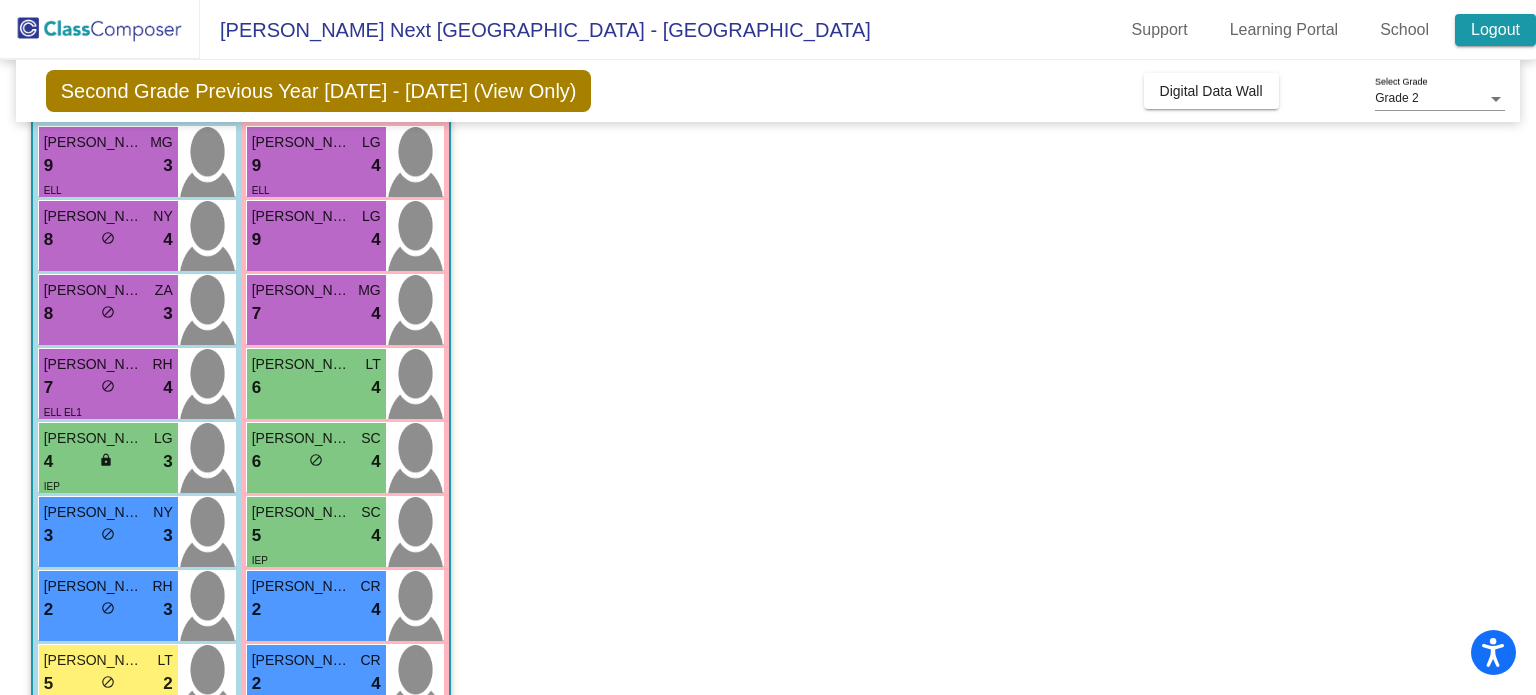 click on "Logout" 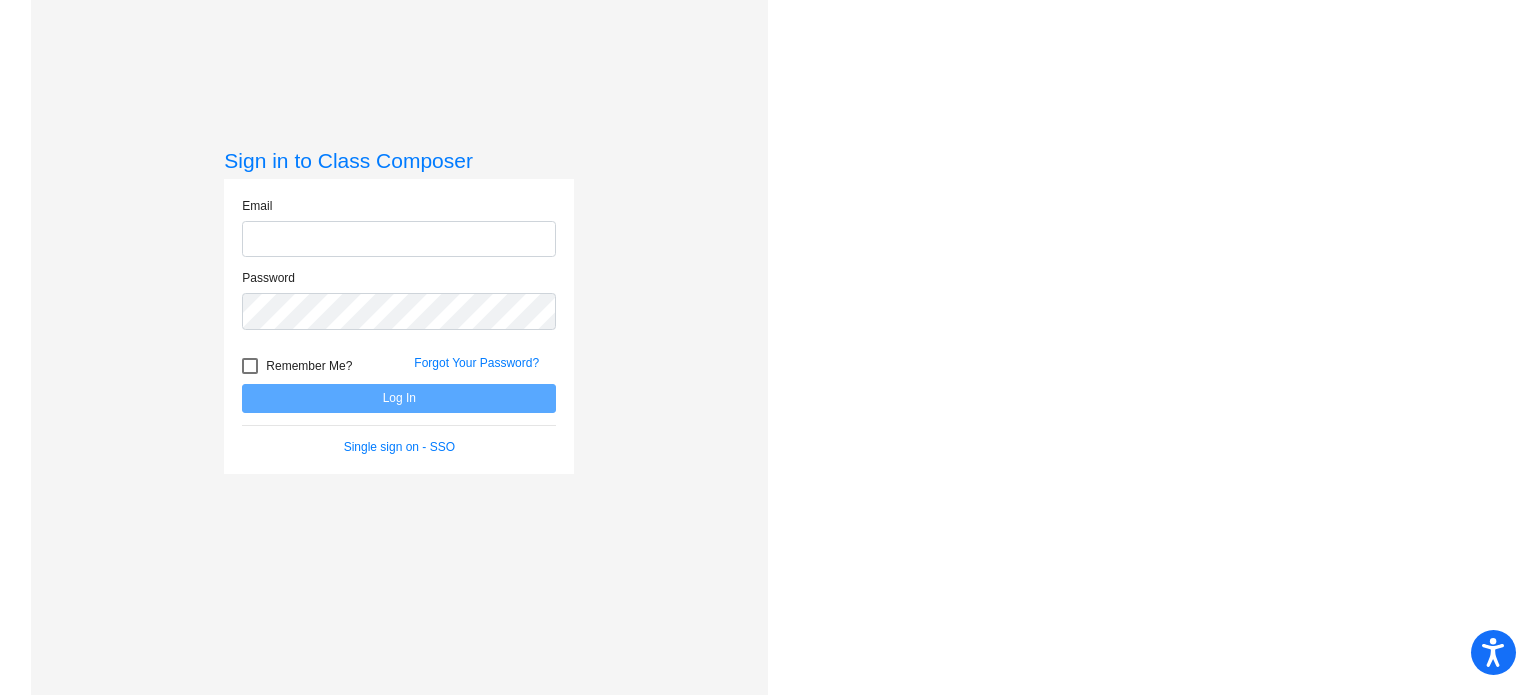 scroll, scrollTop: 0, scrollLeft: 0, axis: both 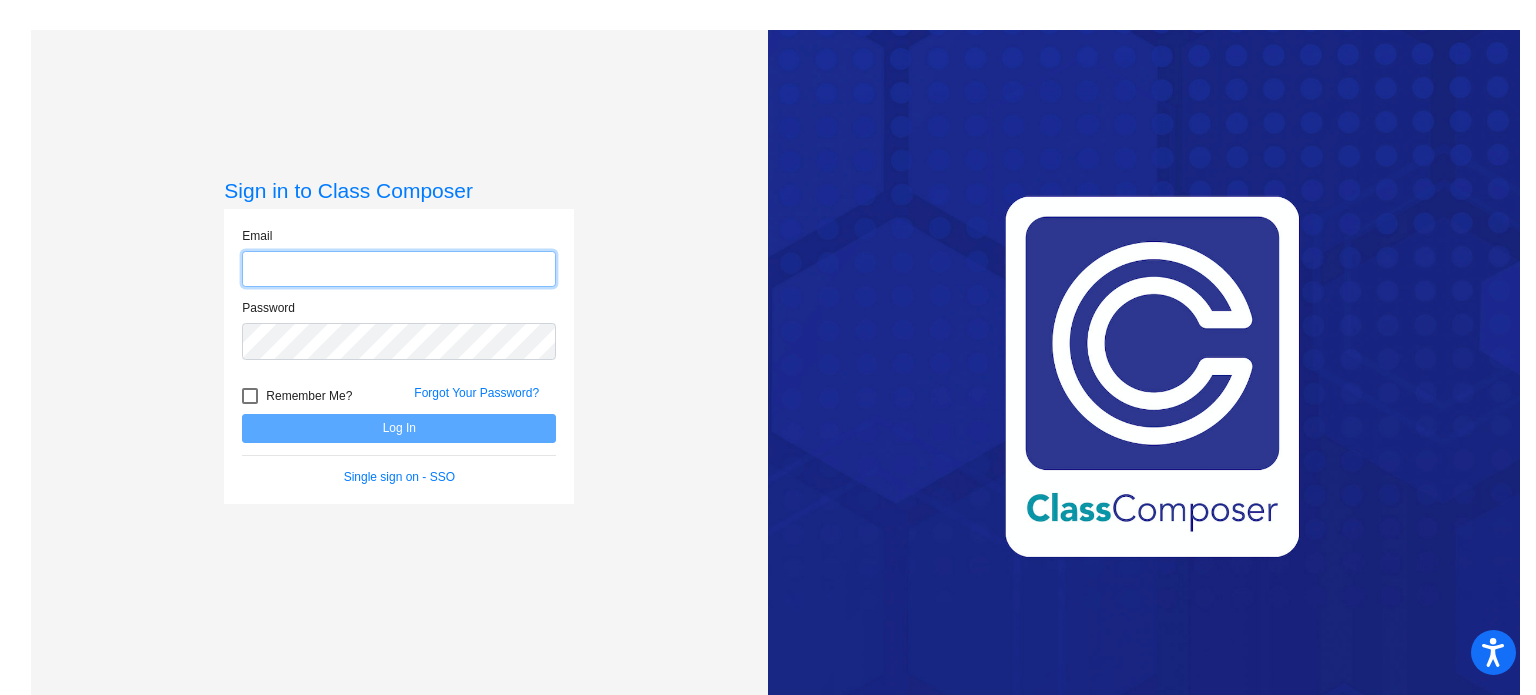 type on "mpoplawski@myvaughncharter.com" 